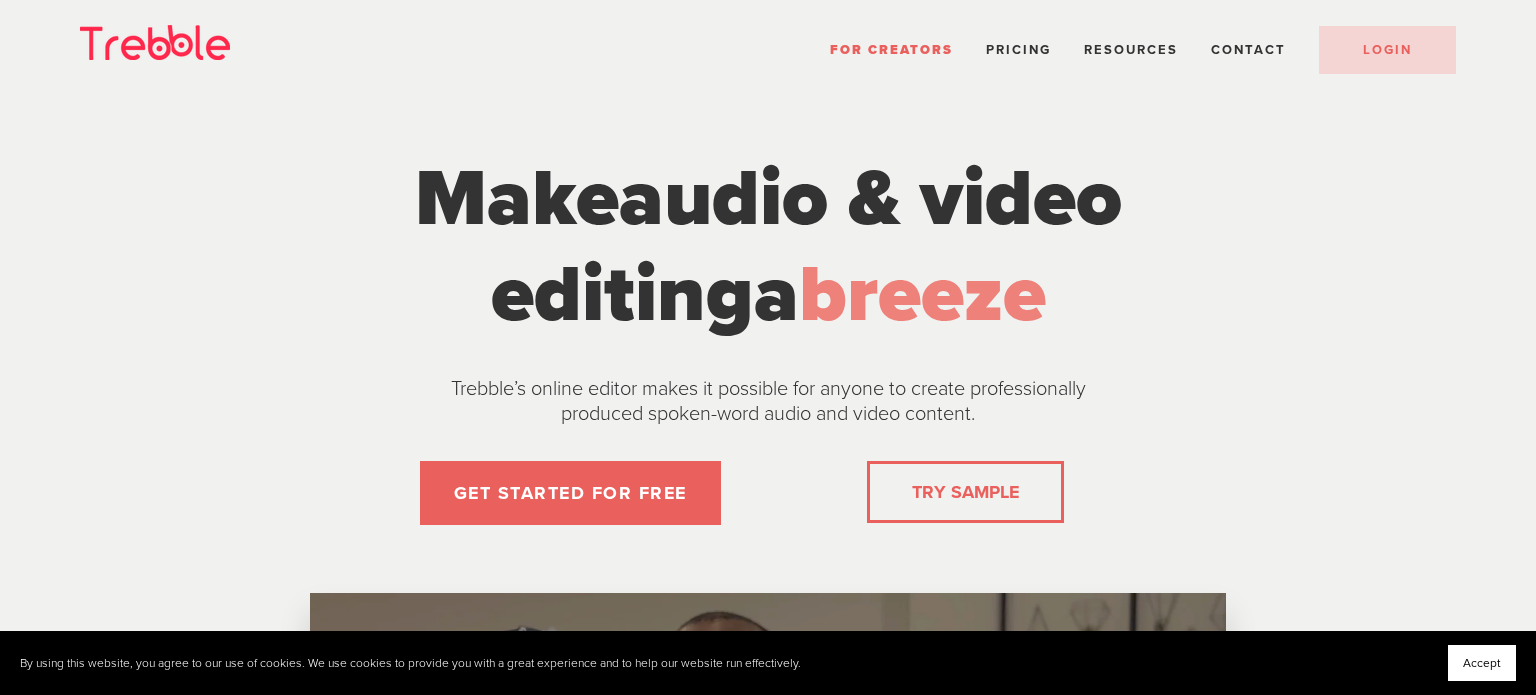 scroll, scrollTop: 0, scrollLeft: 0, axis: both 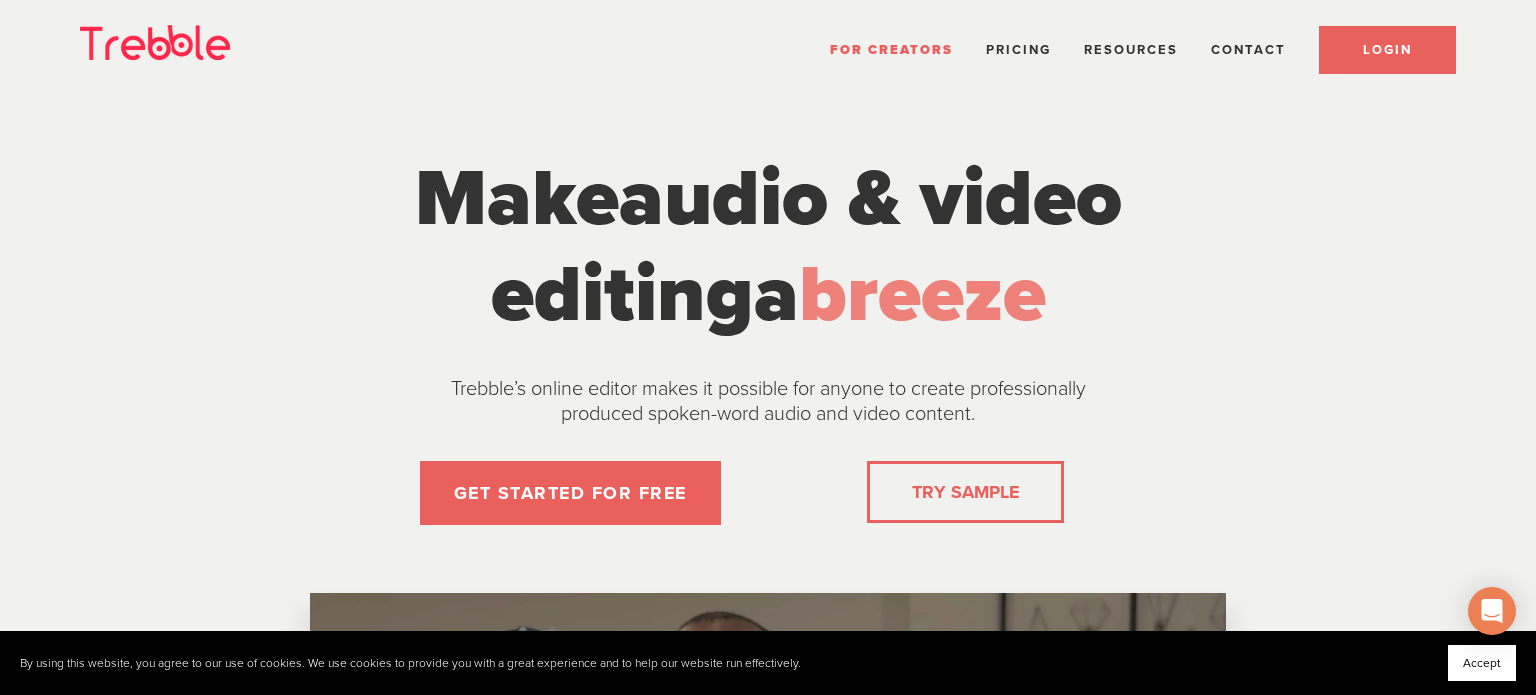 click on "LOGIN" at bounding box center (1387, 50) 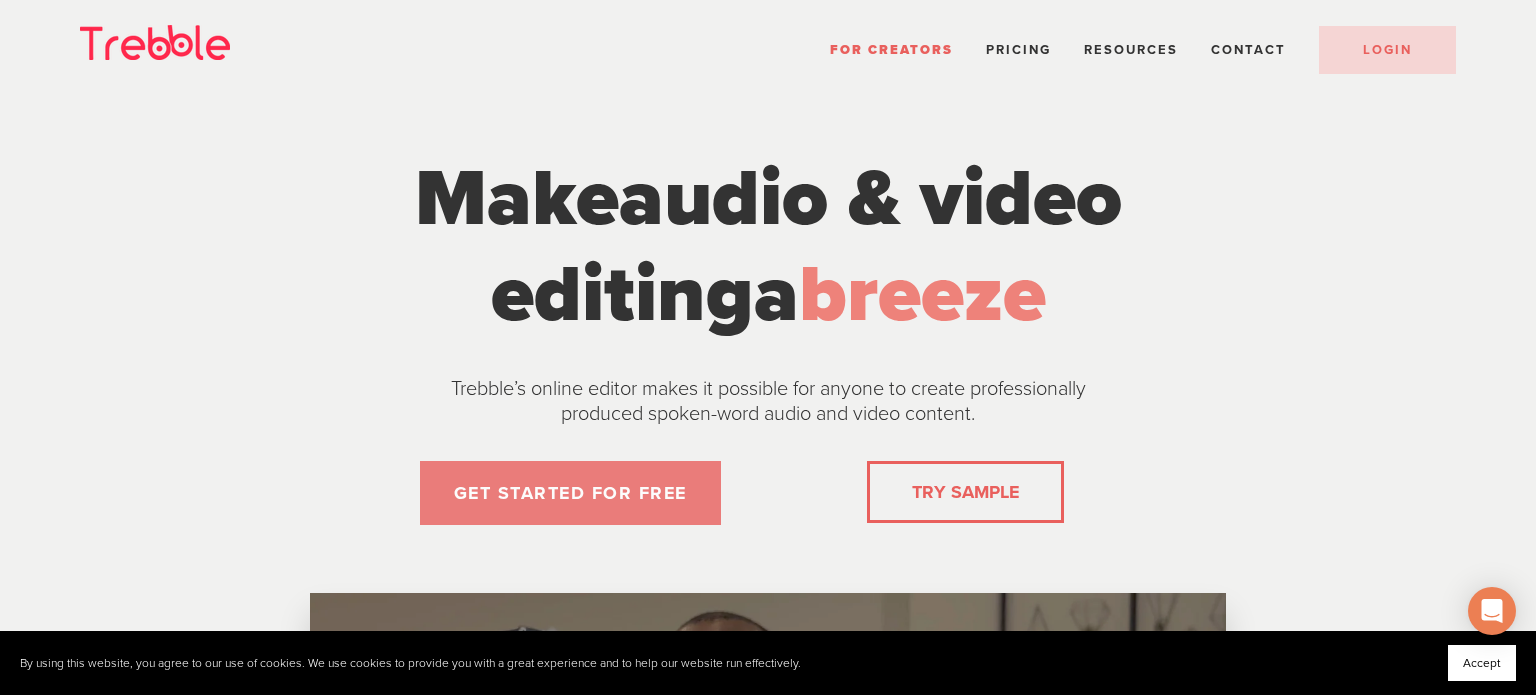 click on "GET STARTED FOR FREE" at bounding box center (570, 493) 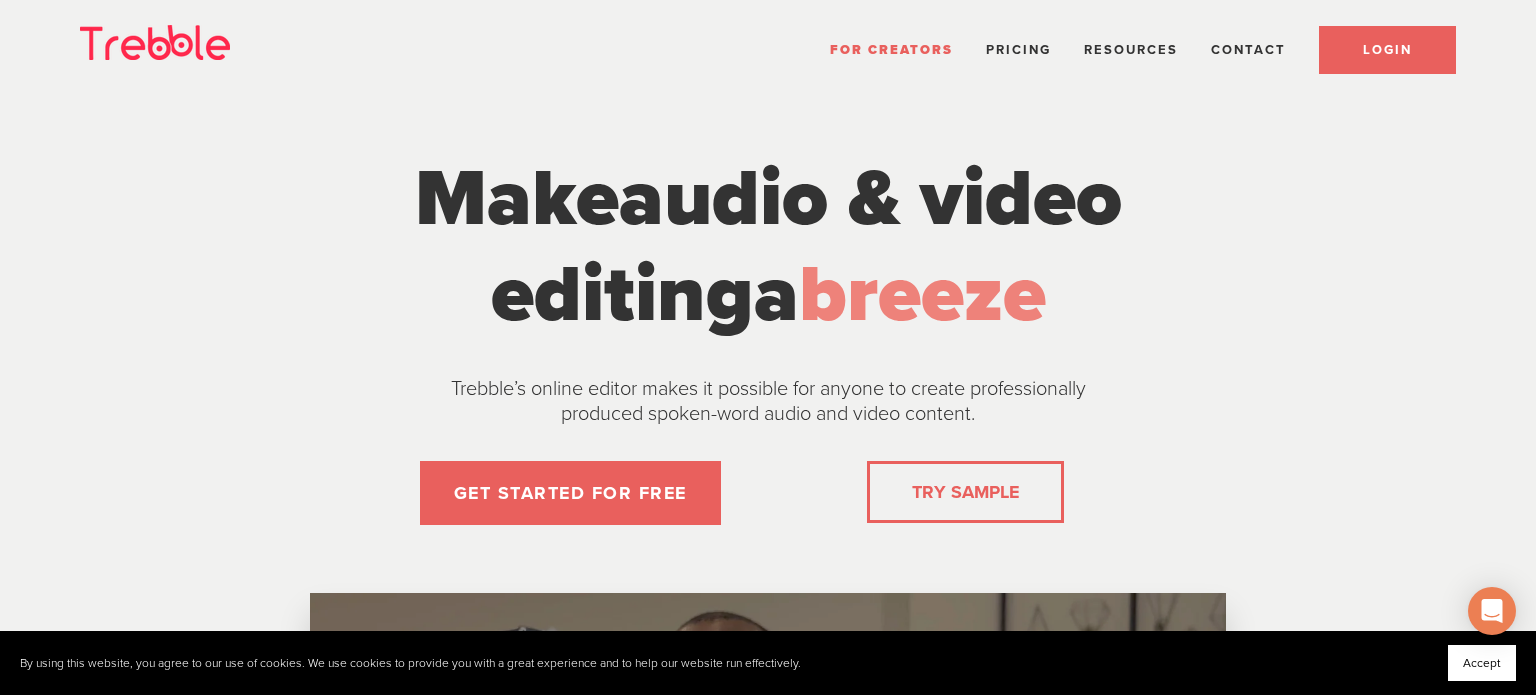 click on "LOGIN" at bounding box center [1387, 50] 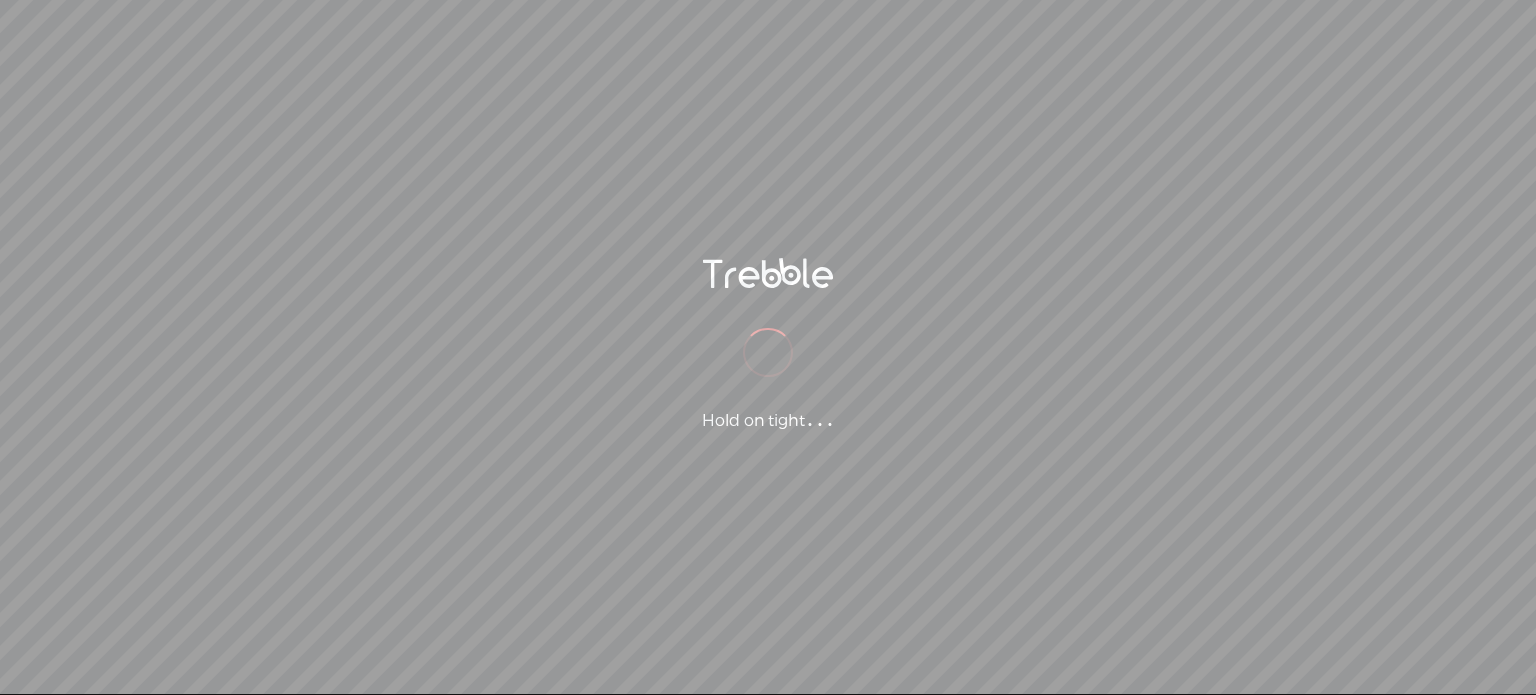 scroll, scrollTop: 0, scrollLeft: 0, axis: both 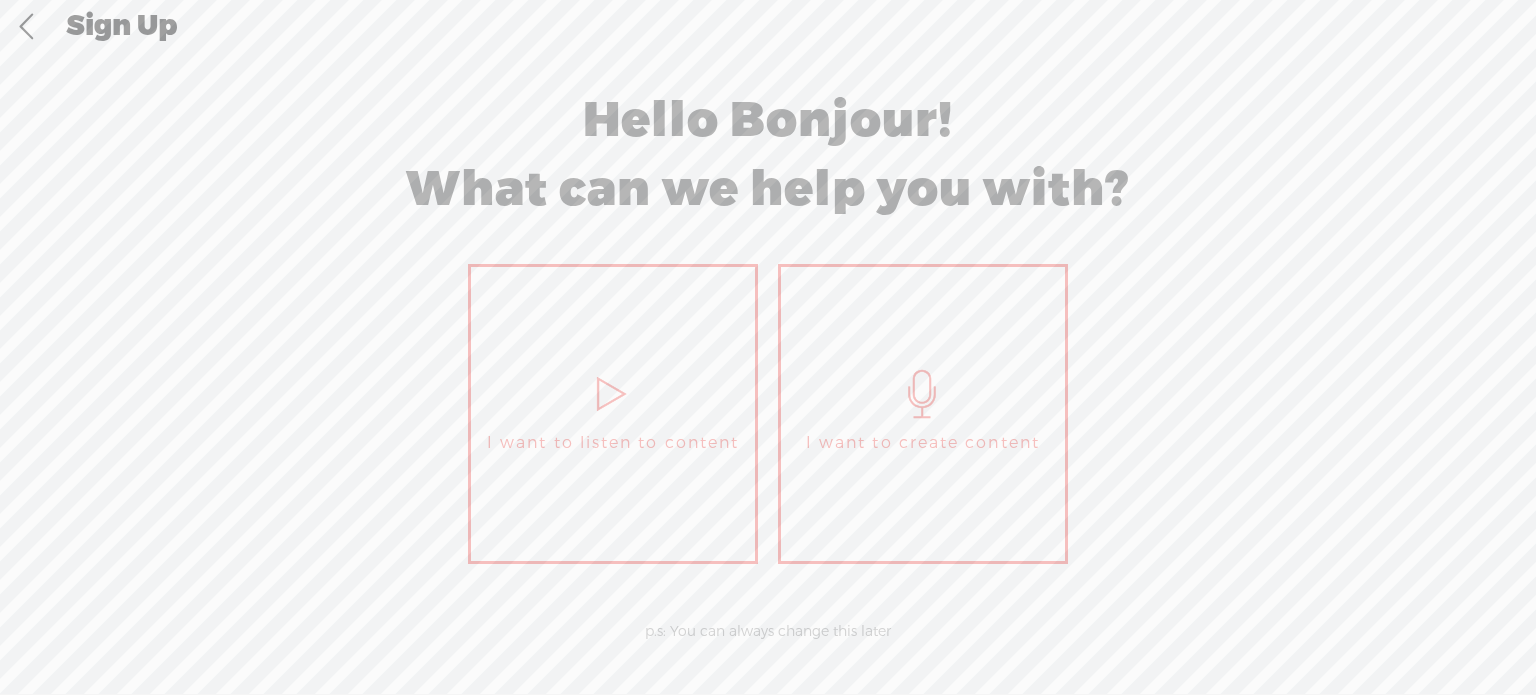 click on "I want to create content" at bounding box center [923, 414] 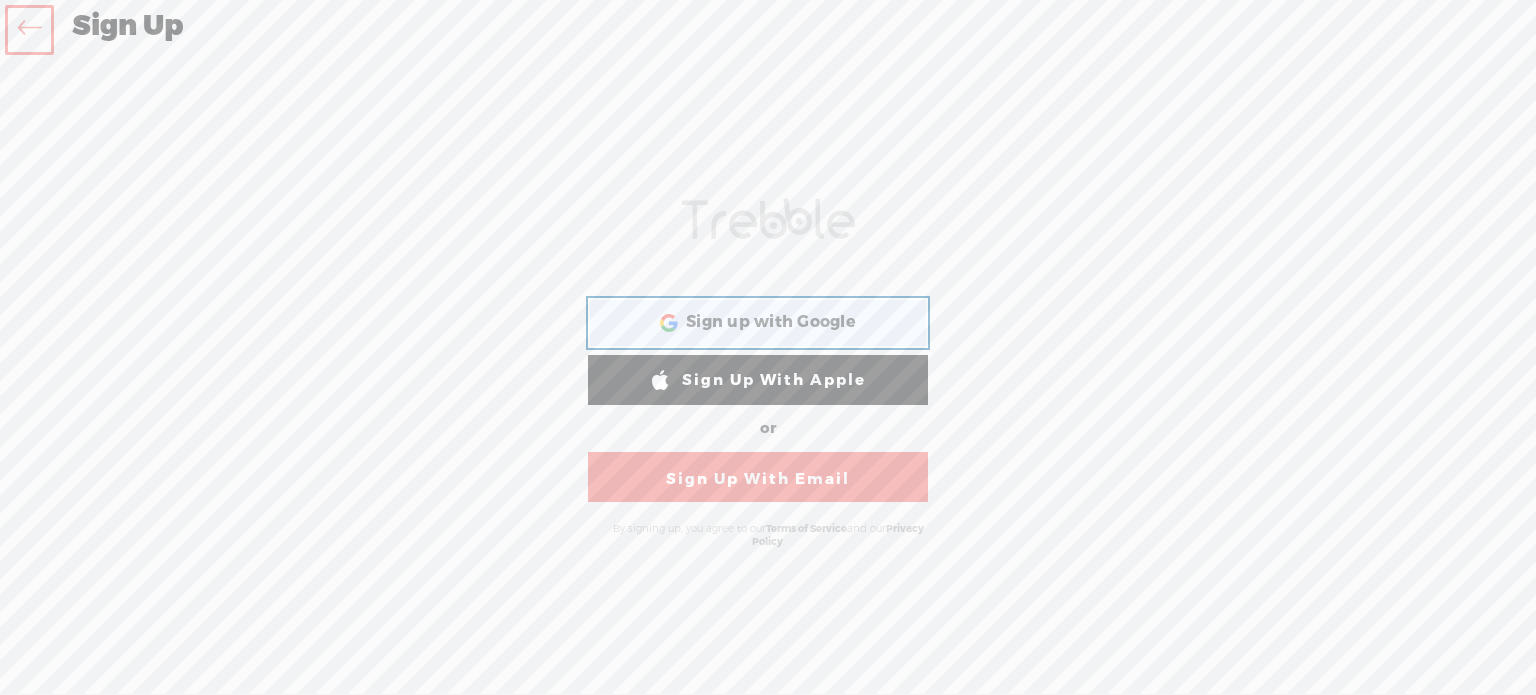 click on "Sign up with Google" at bounding box center (771, 322) 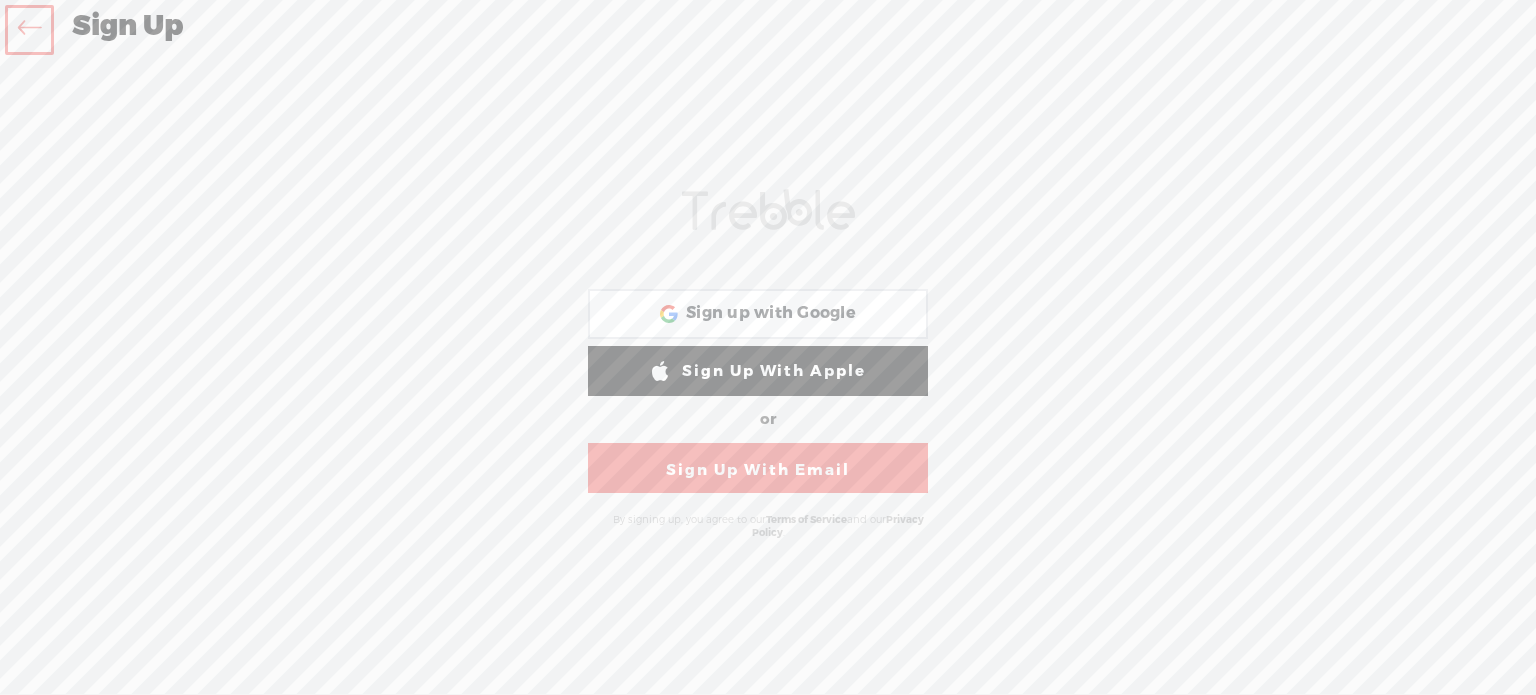 click at bounding box center [29, 30] 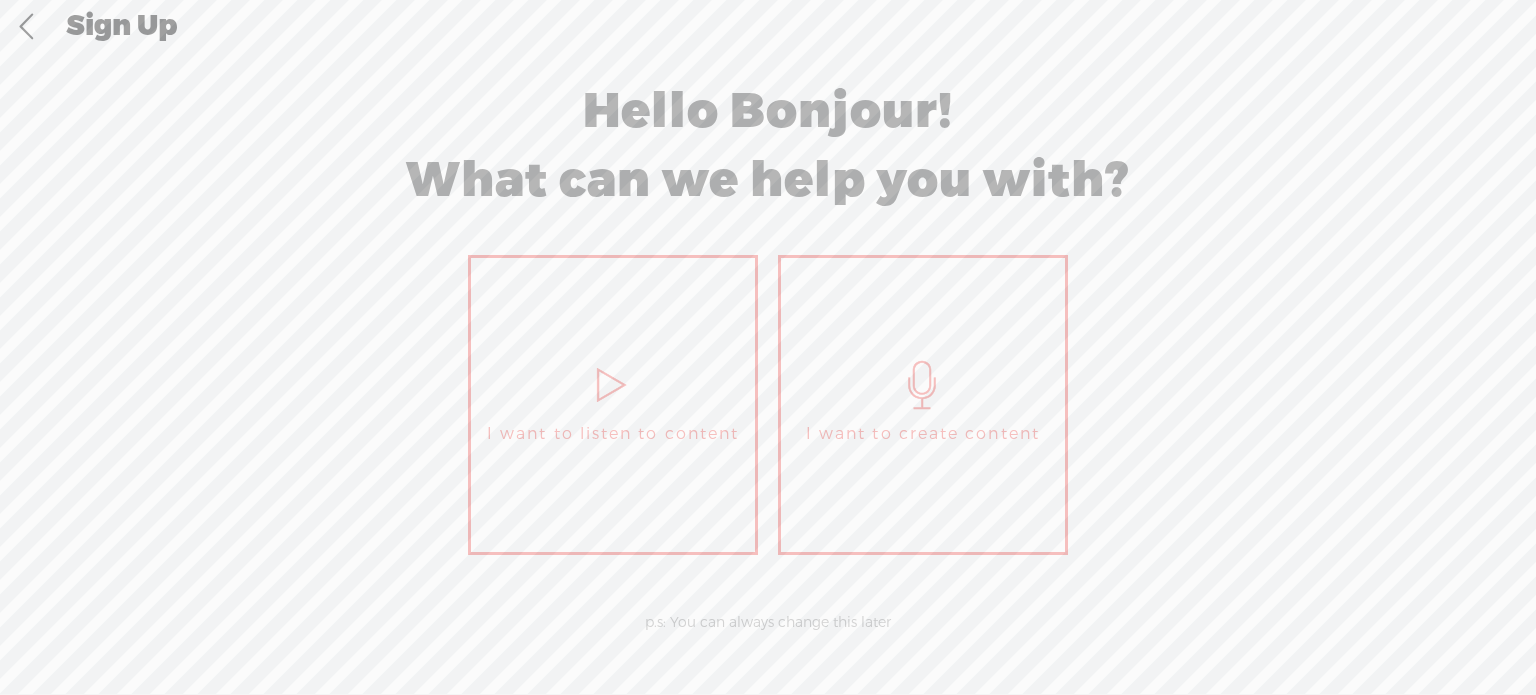 click at bounding box center [26, 27] 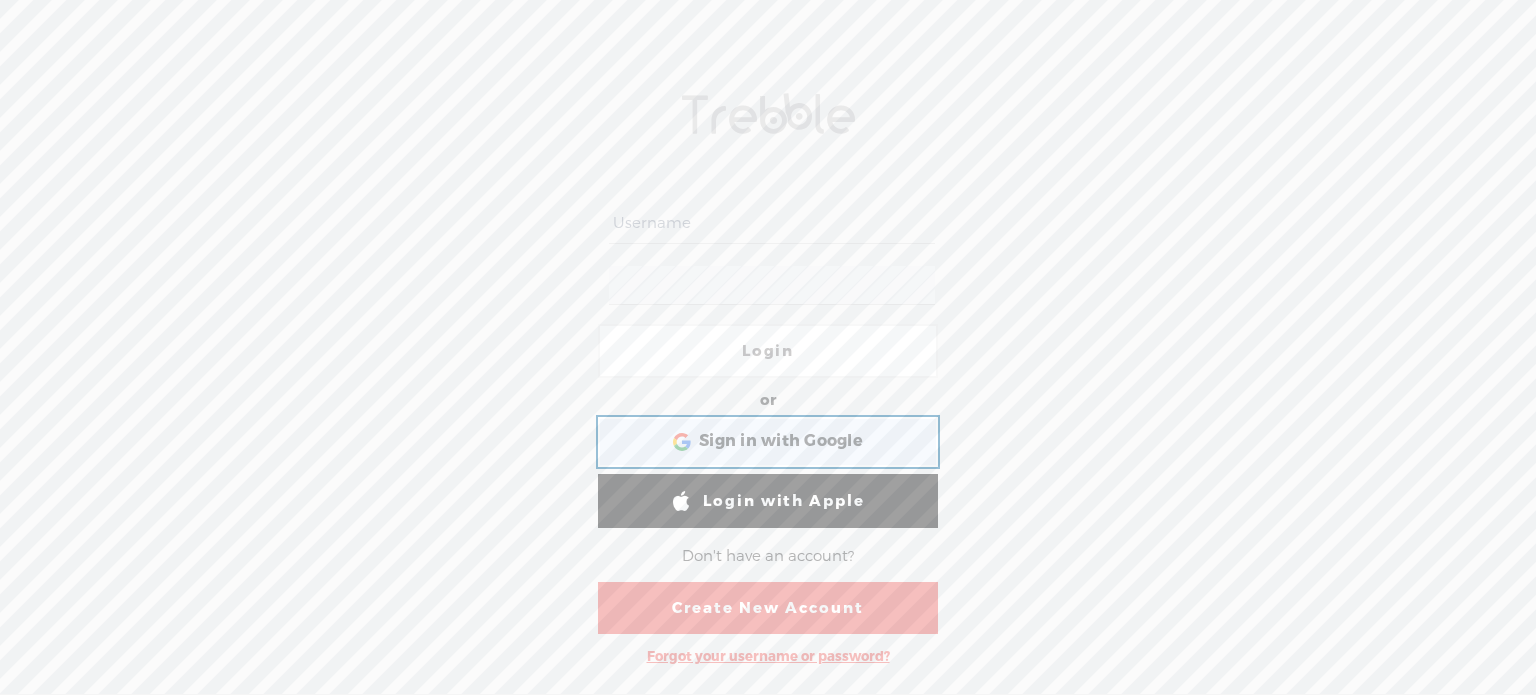 click on "Sign in with Google" at bounding box center [781, 441] 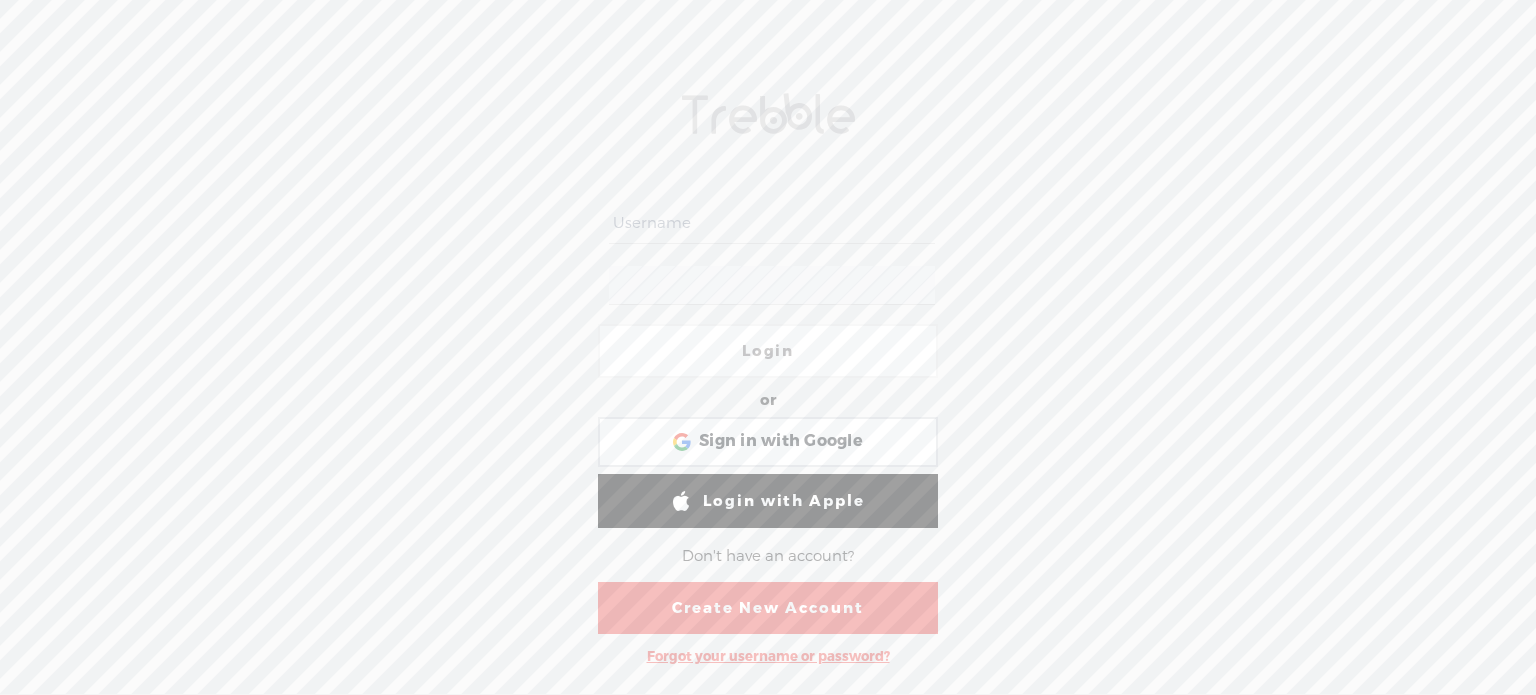 scroll, scrollTop: 0, scrollLeft: 0, axis: both 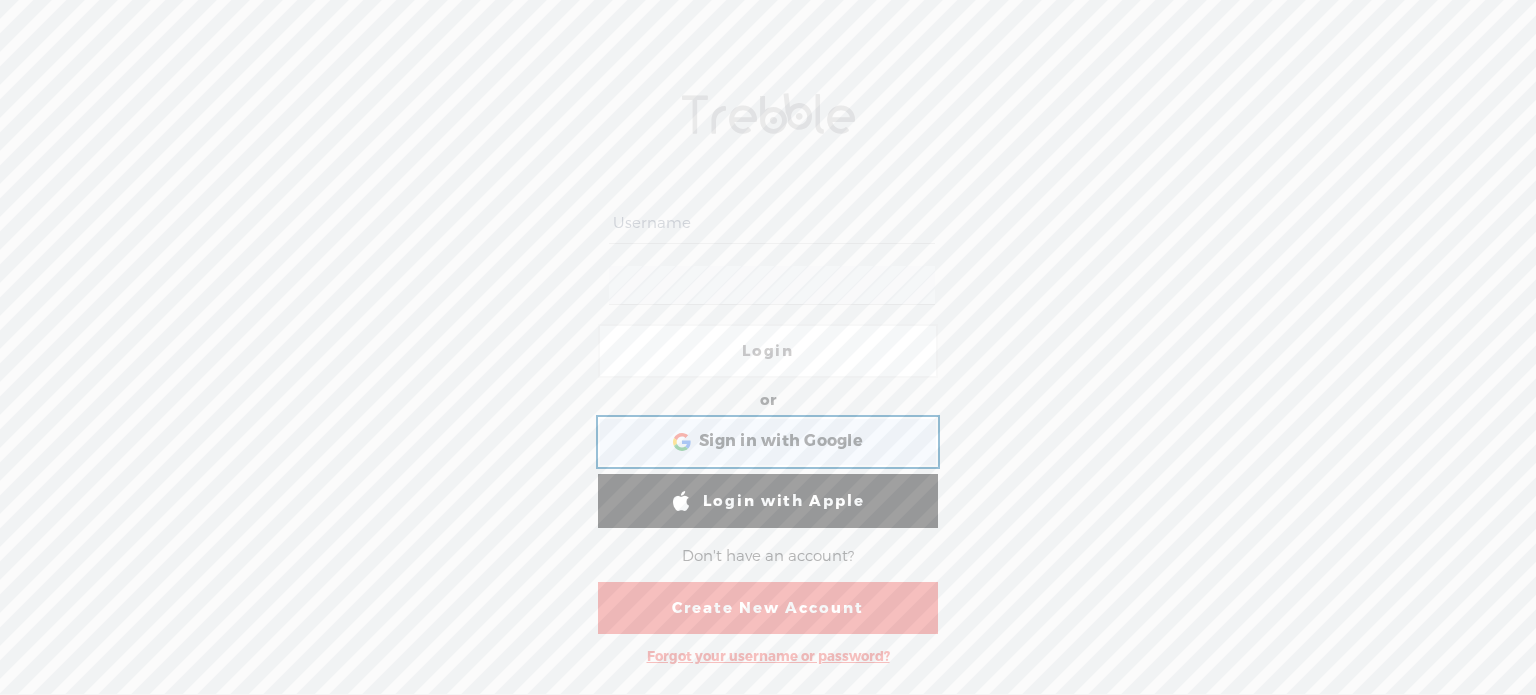 click on "Sign in with Google" at bounding box center [781, 441] 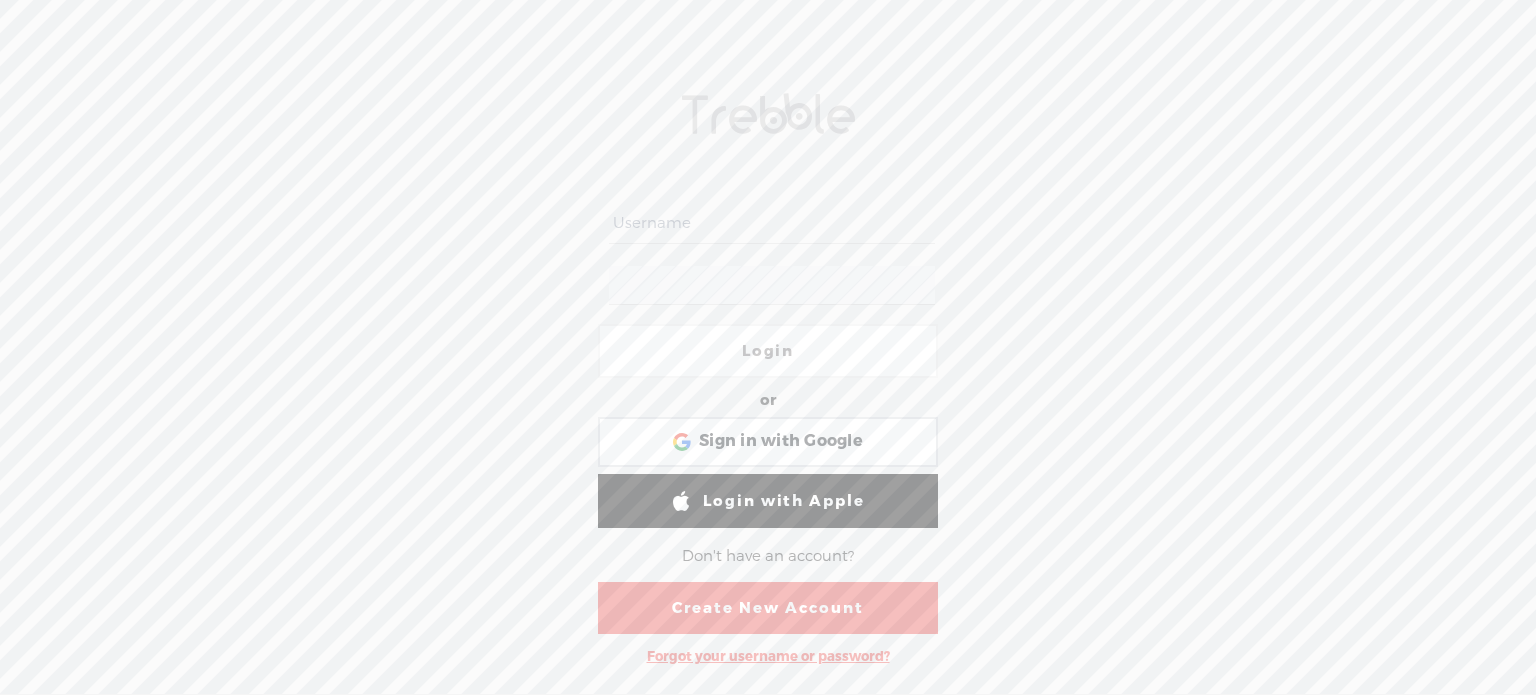 click on "Forgot your username or password?" at bounding box center (768, 656) 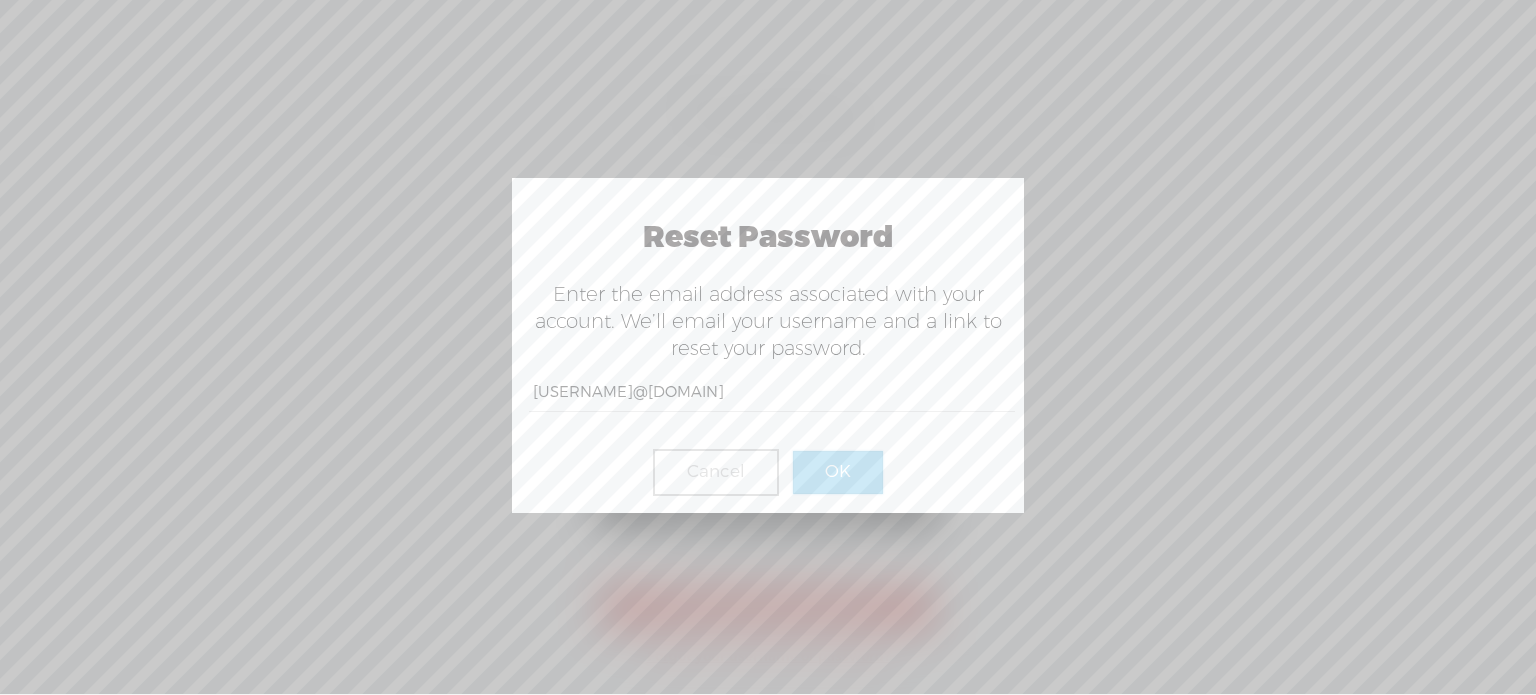 type on "riggantatanisha@gmail.com" 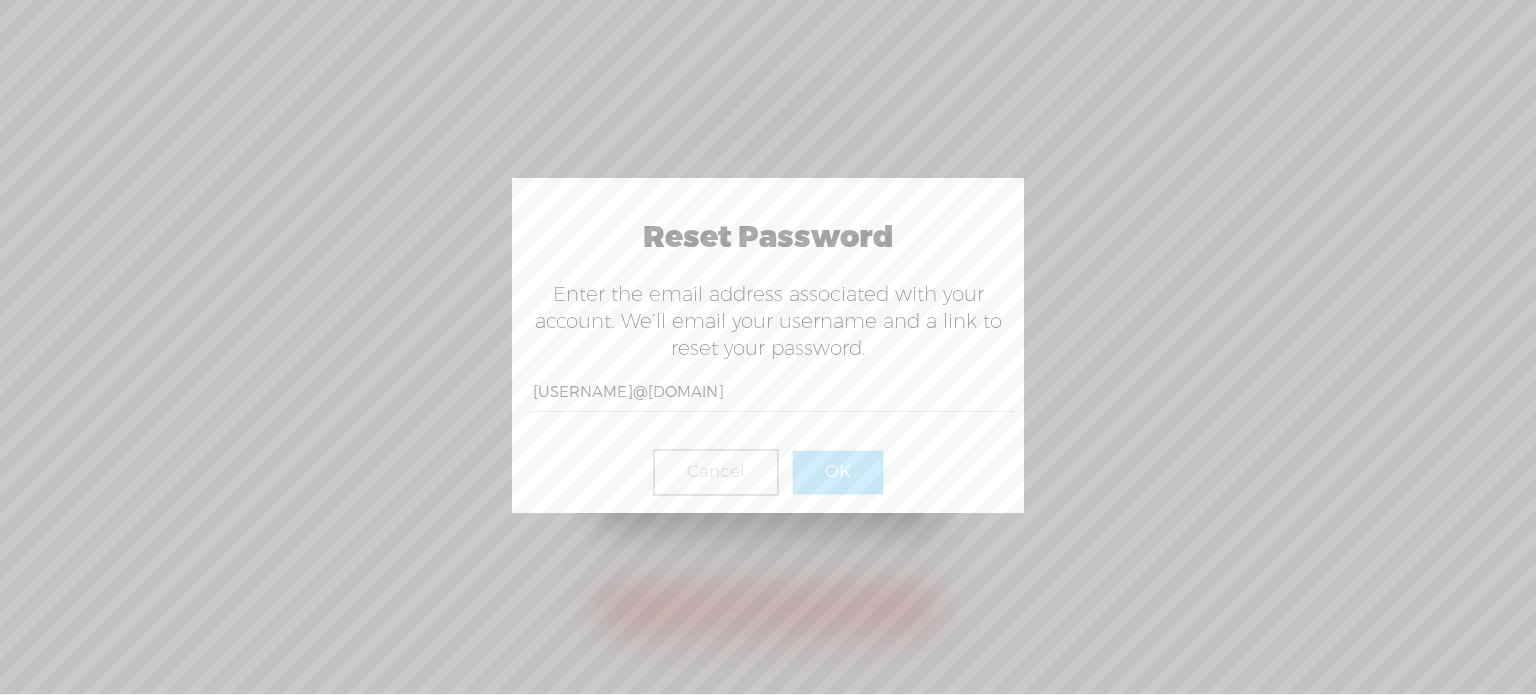 click on "riggantatanisha@gmail.com" at bounding box center [772, 392] 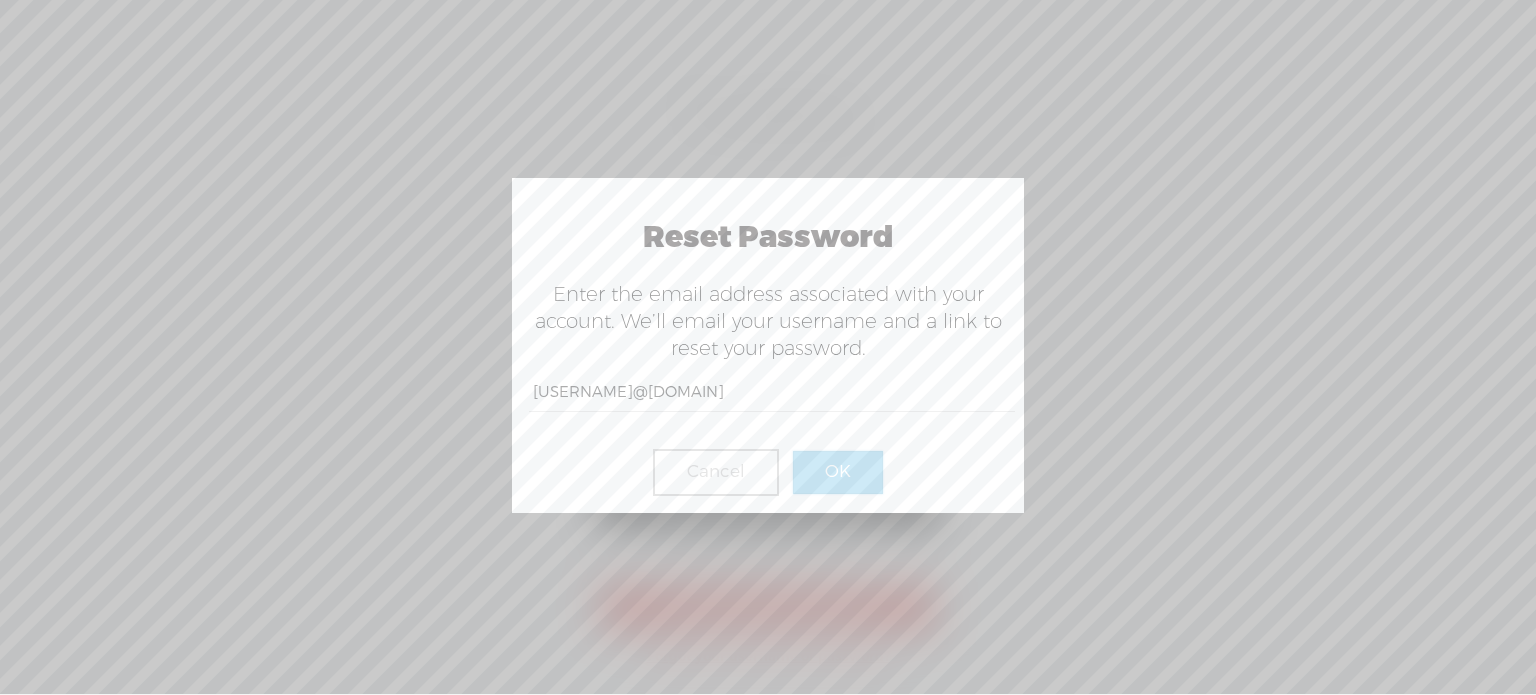 click on "OK" at bounding box center (838, 472) 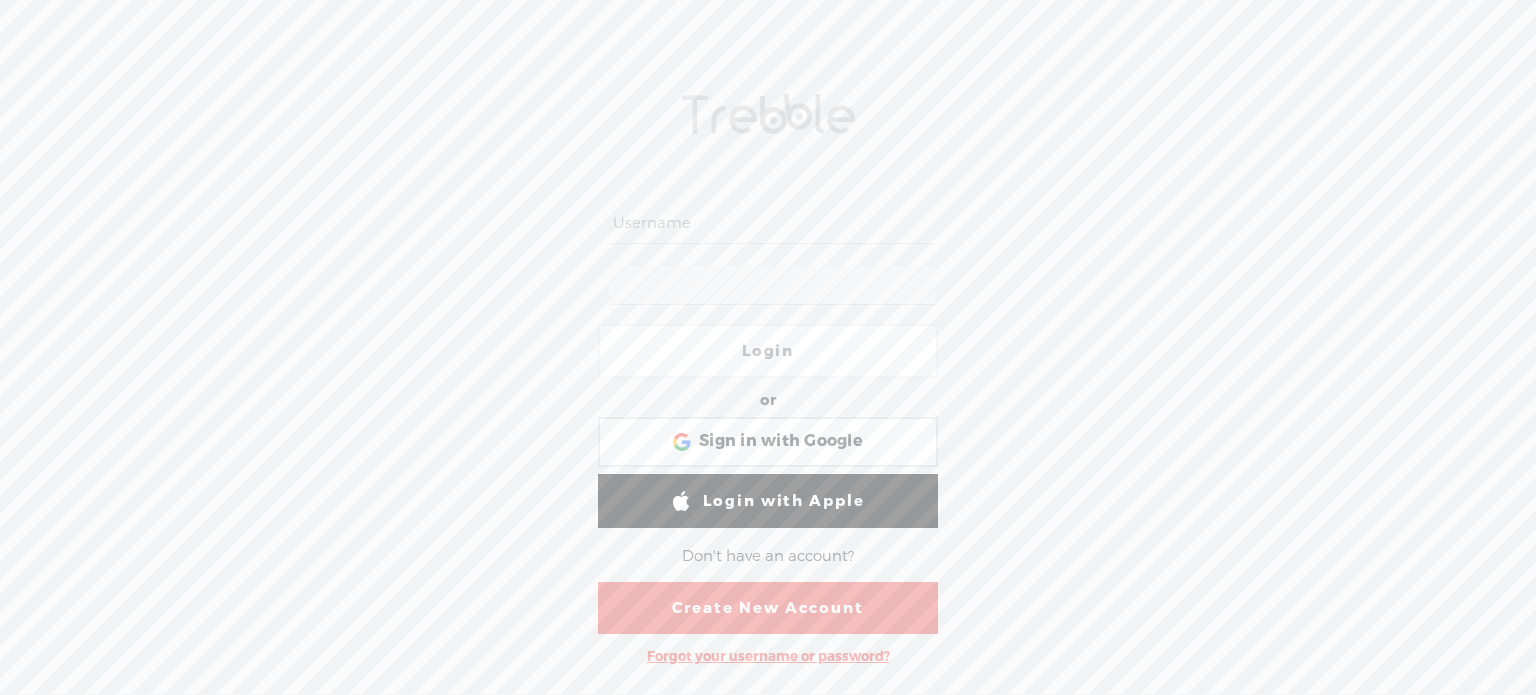 scroll, scrollTop: 0, scrollLeft: 0, axis: both 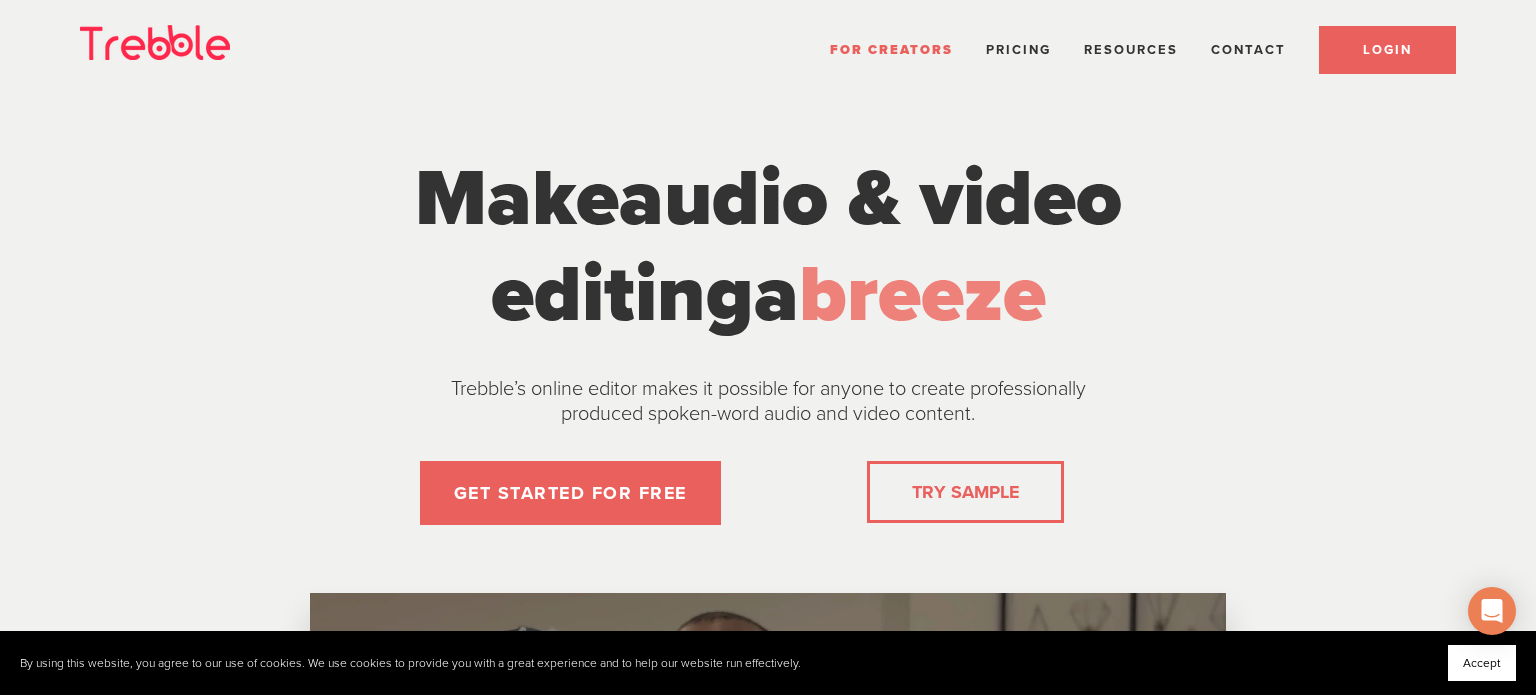 click on "LOGIN" at bounding box center [1387, 50] 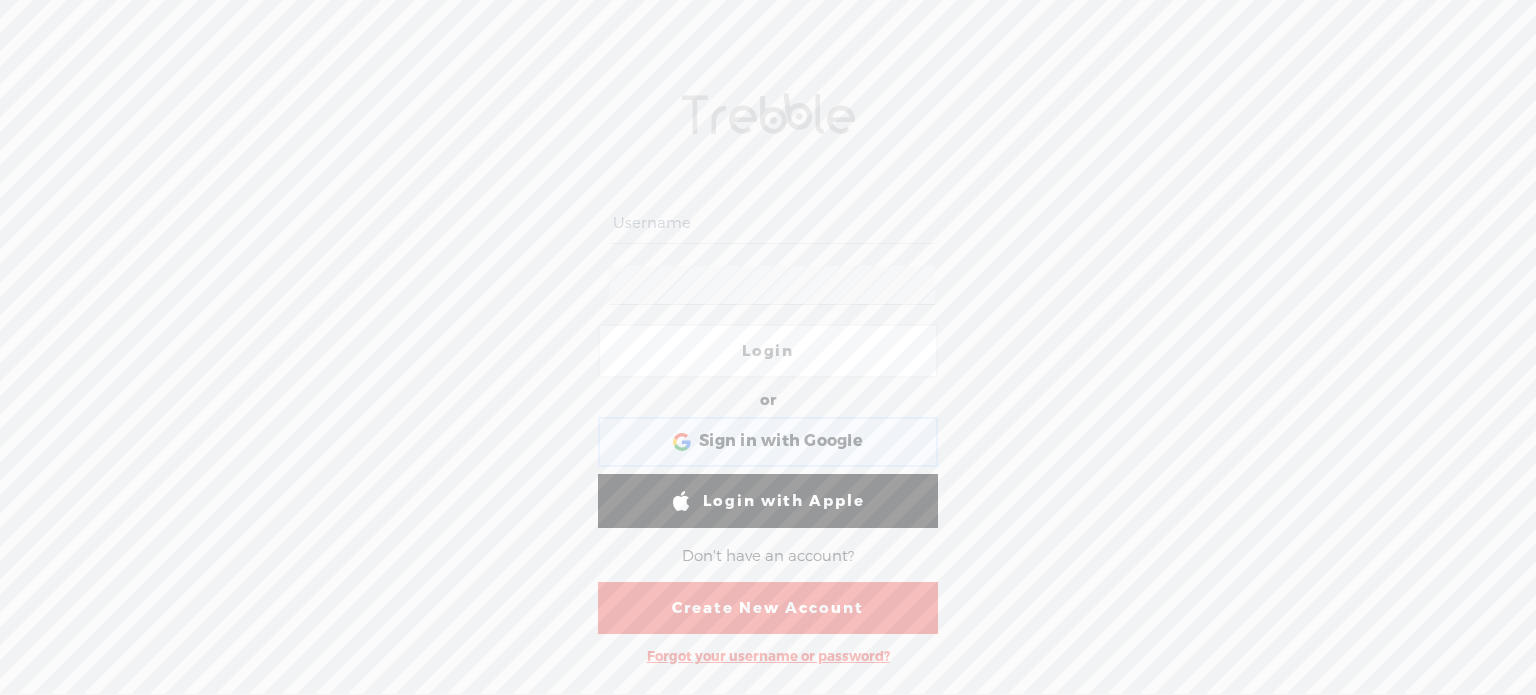 scroll, scrollTop: 0, scrollLeft: 0, axis: both 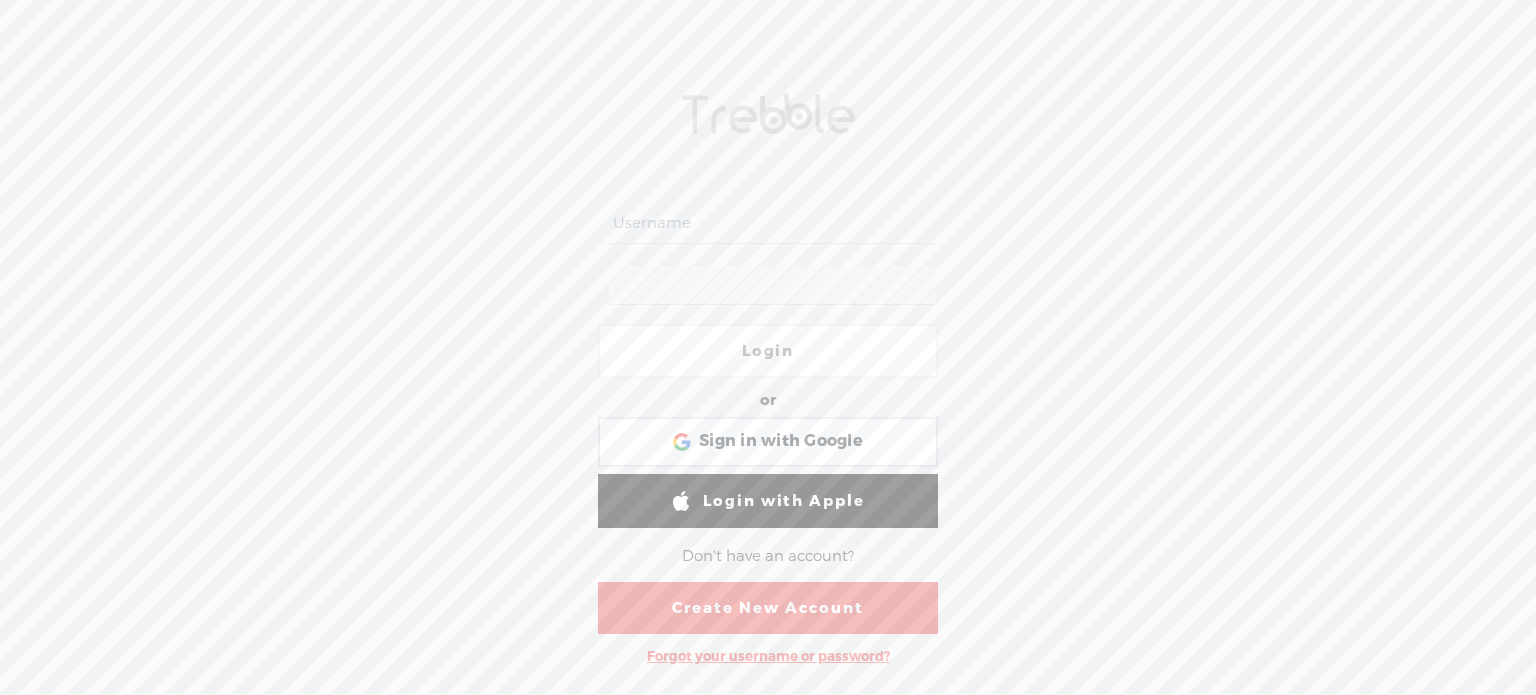 click at bounding box center (771, 223) 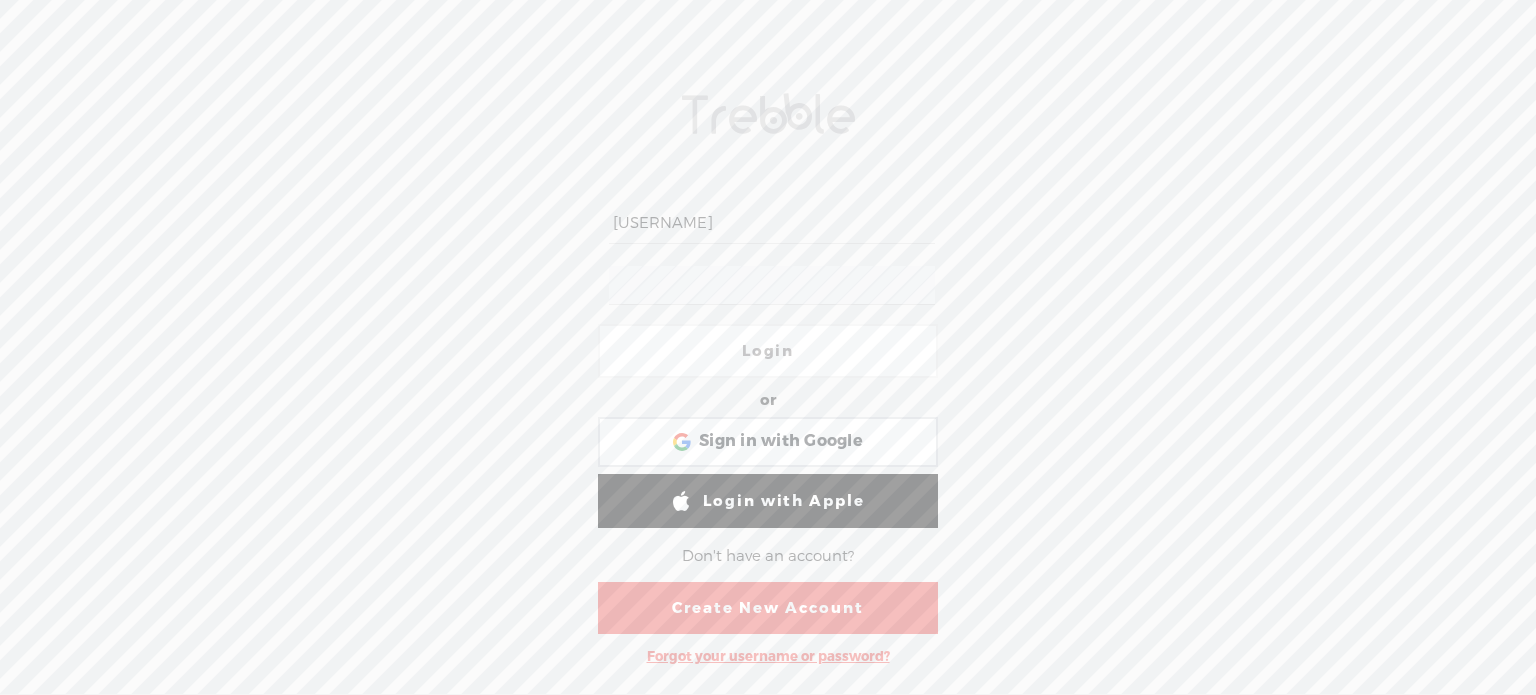 type on "[USERNAME]" 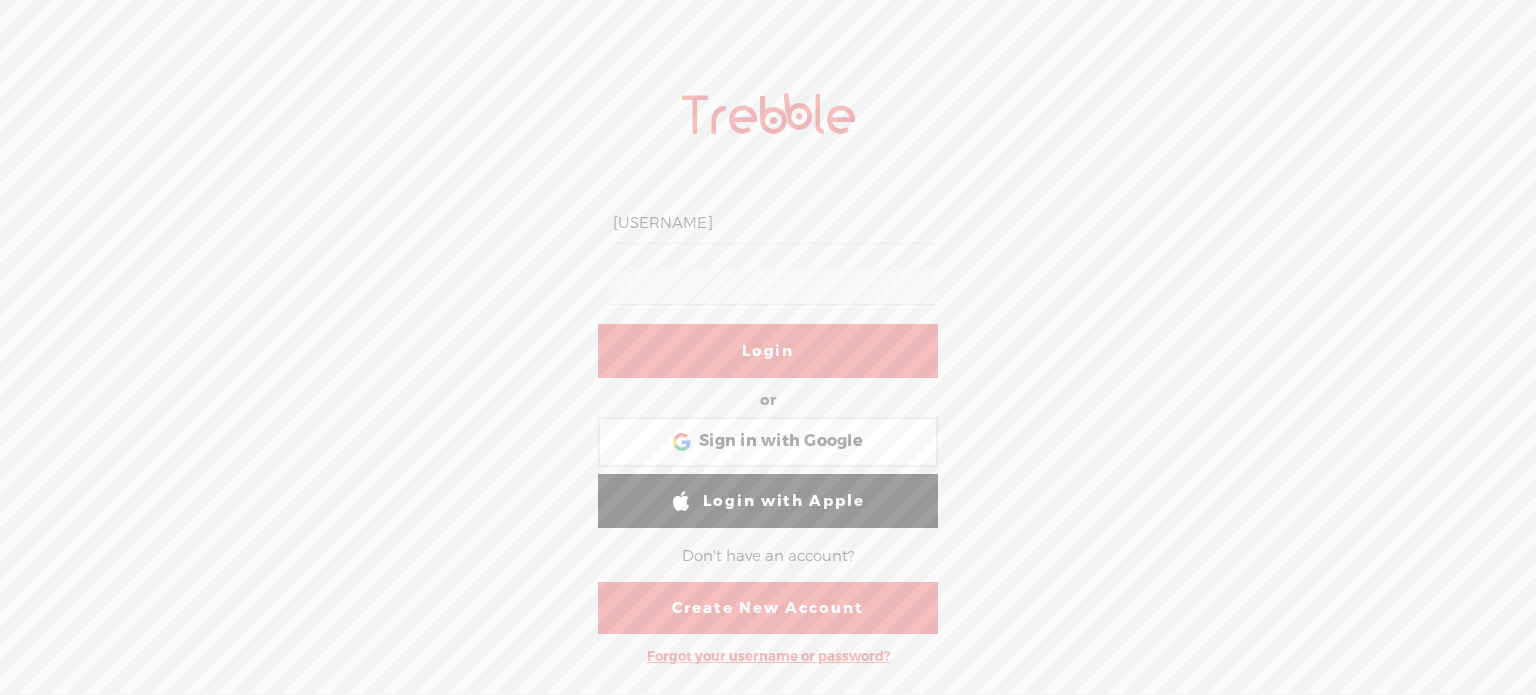 click on "Login" at bounding box center [768, 351] 